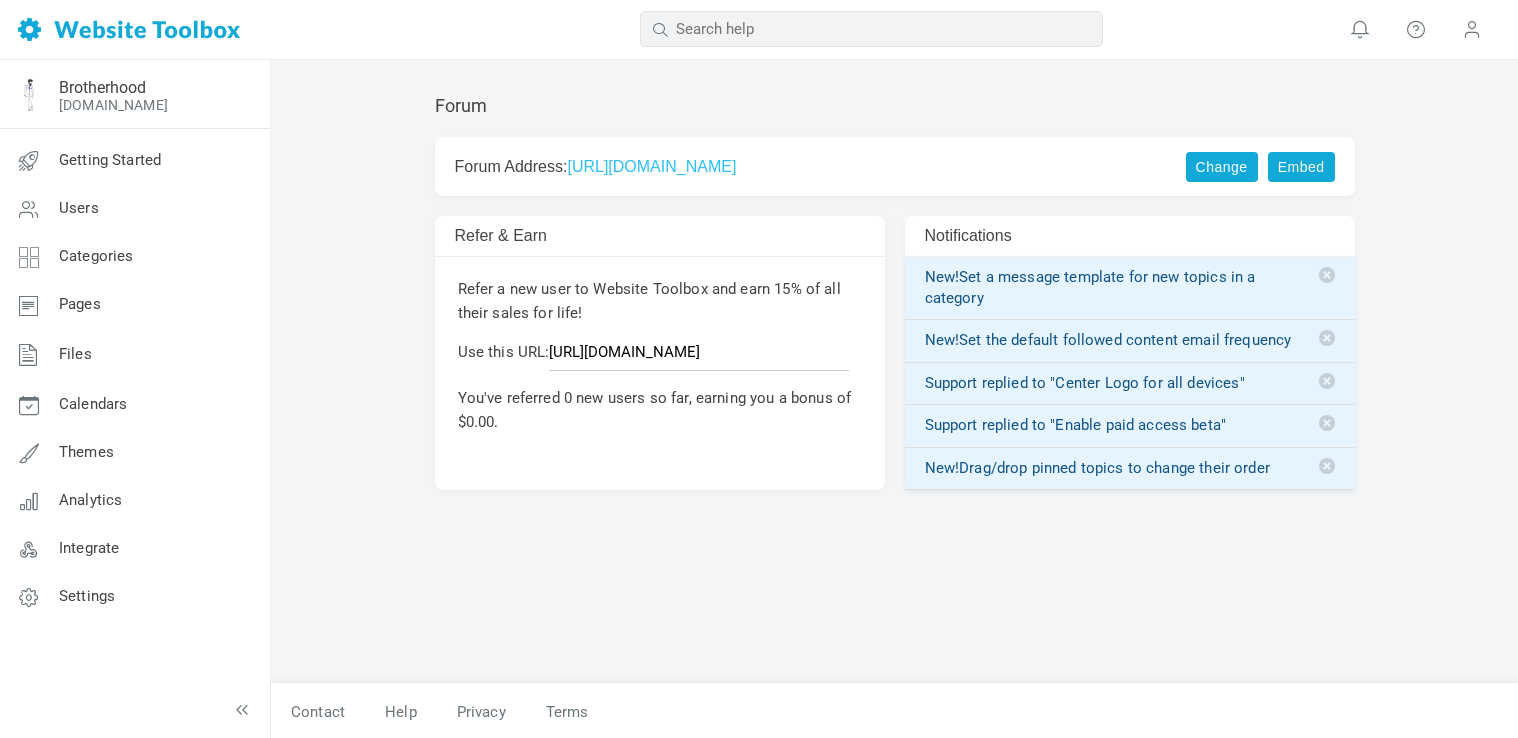 scroll, scrollTop: 0, scrollLeft: 0, axis: both 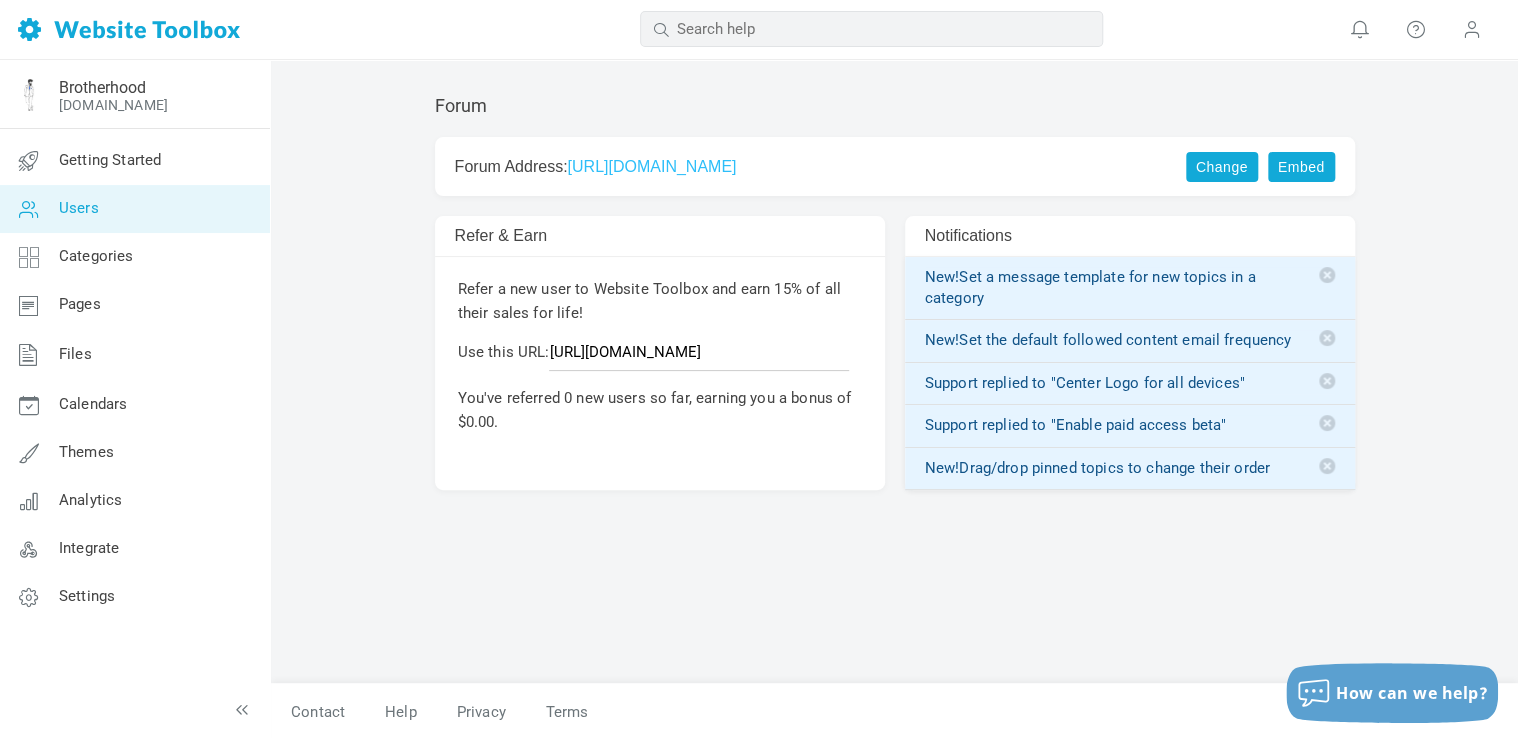 click on "Users" at bounding box center (134, 209) 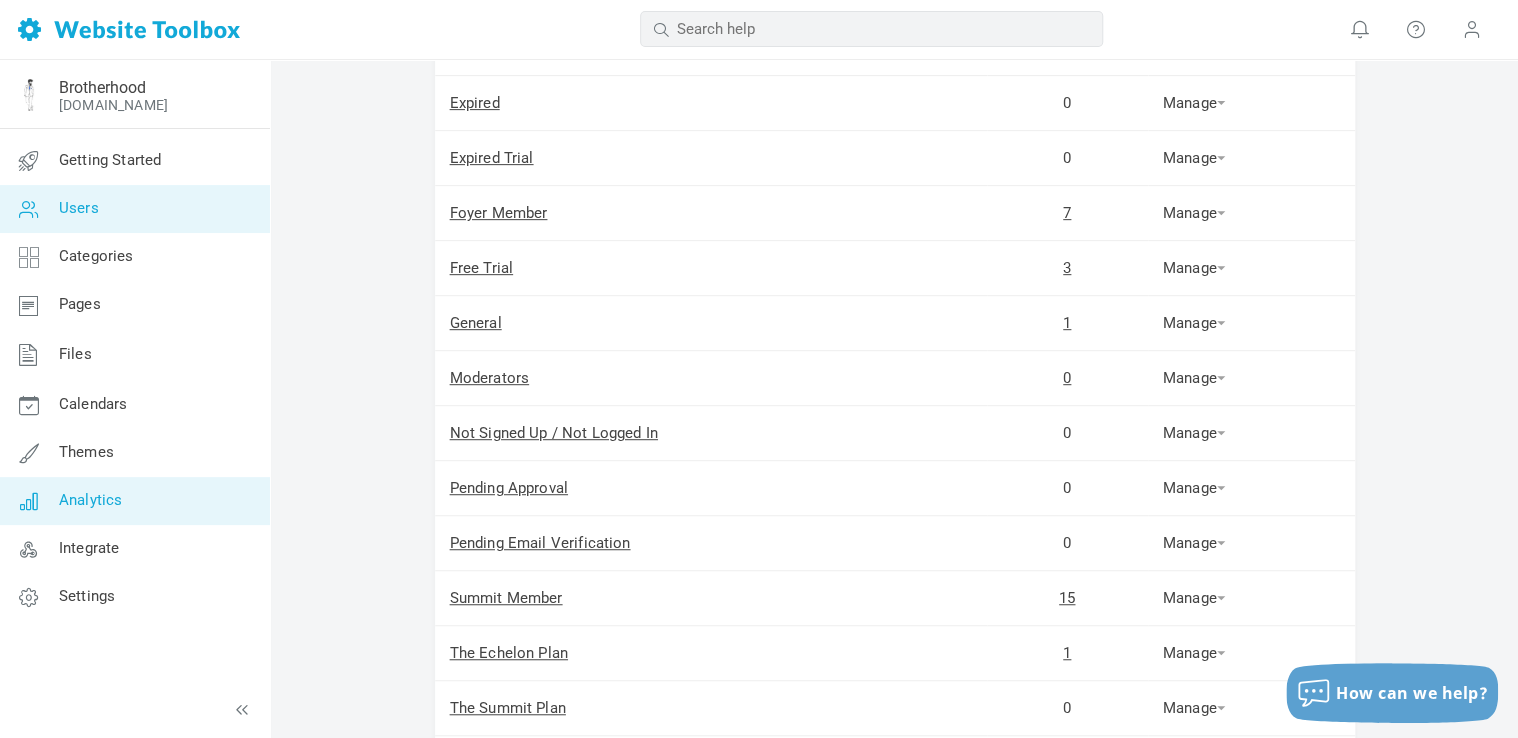 scroll, scrollTop: 354, scrollLeft: 0, axis: vertical 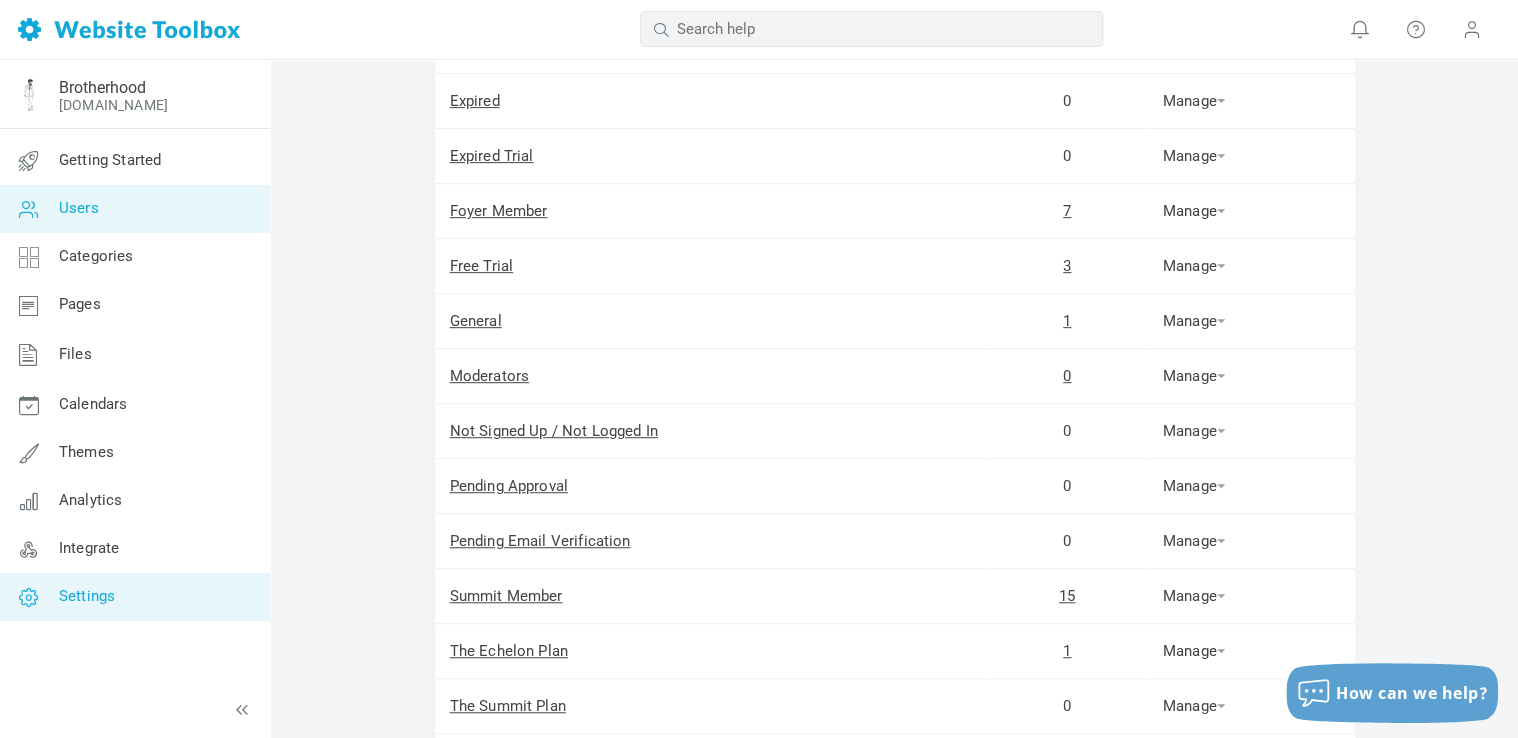 click on "Settings" at bounding box center (87, 596) 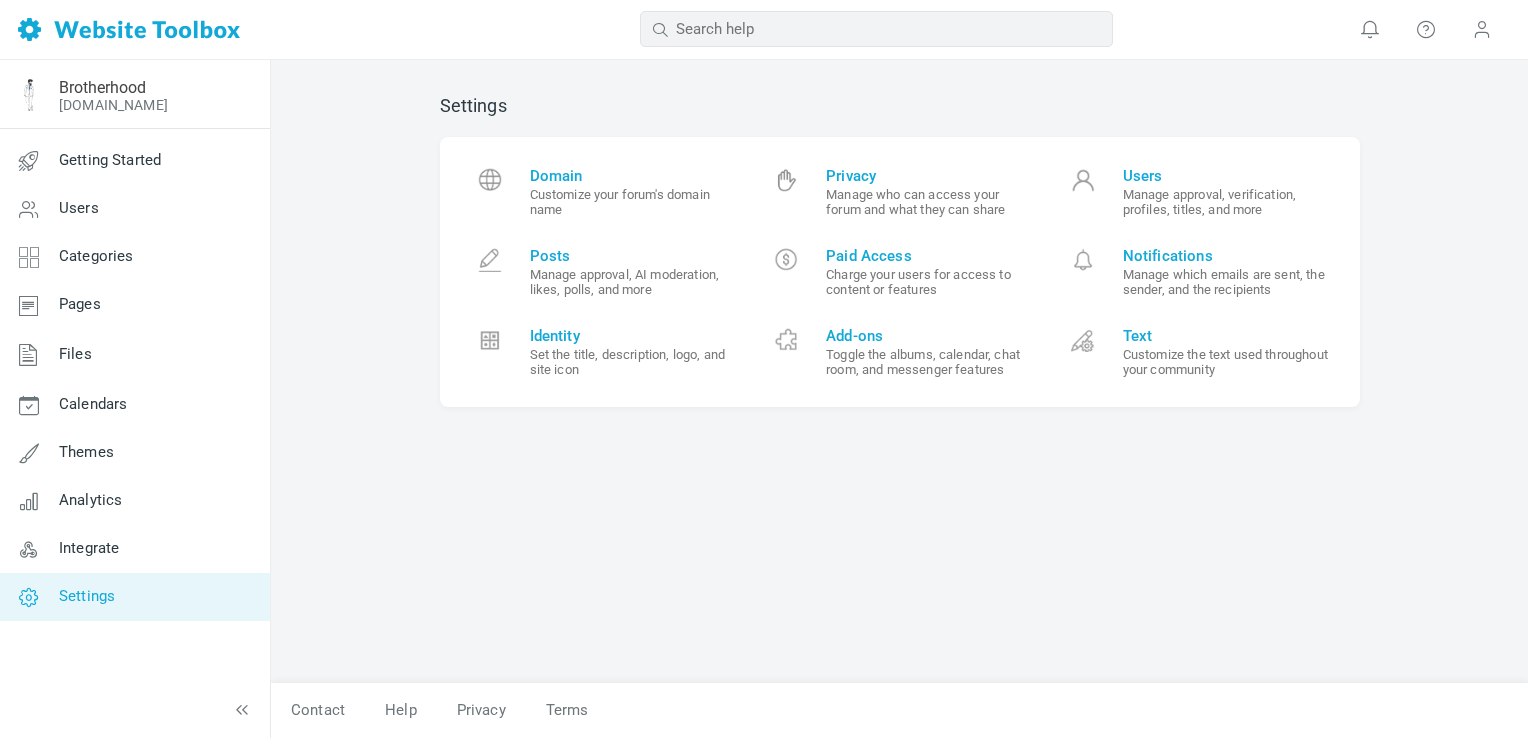 scroll, scrollTop: 0, scrollLeft: 0, axis: both 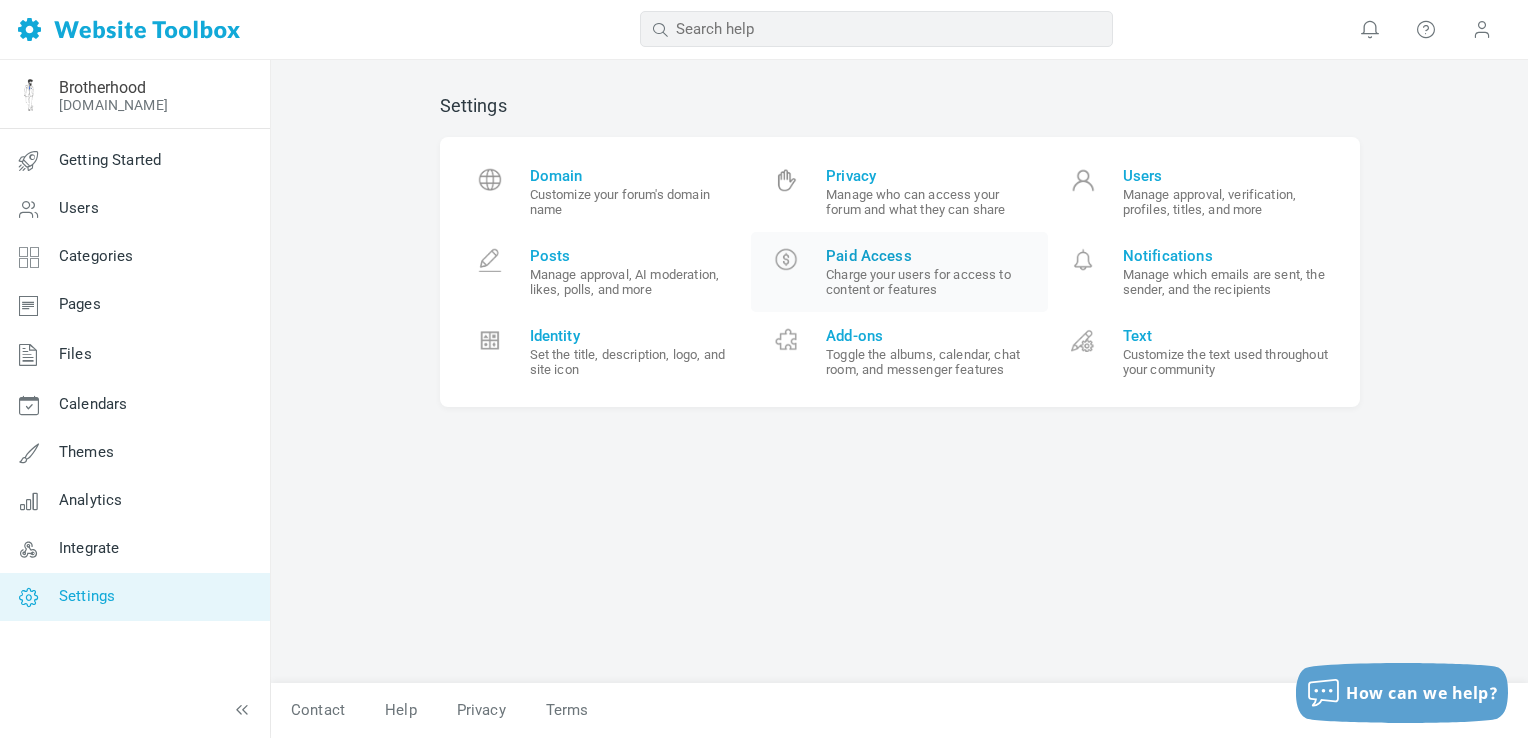 click on "Paid Access" at bounding box center (929, 256) 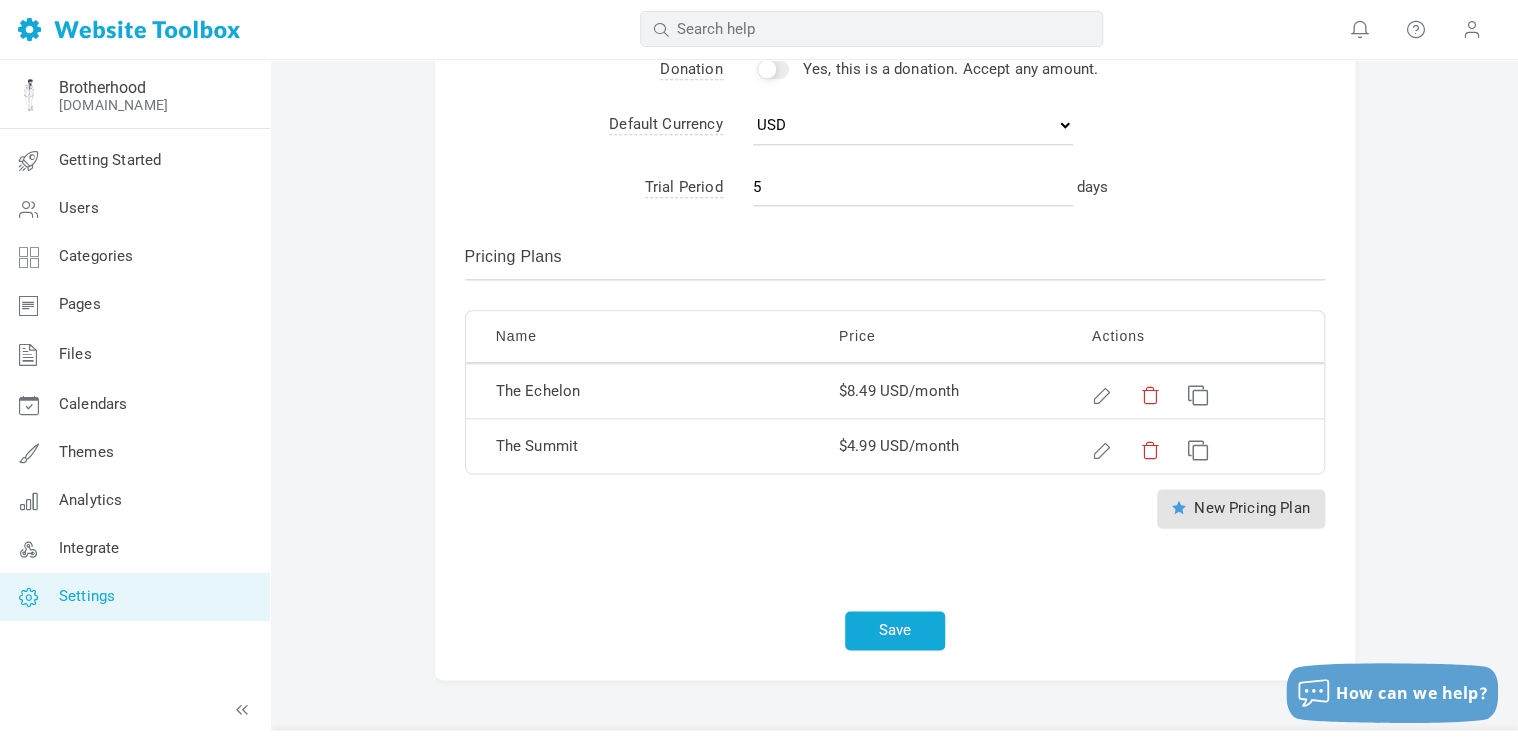 scroll, scrollTop: 1078, scrollLeft: 0, axis: vertical 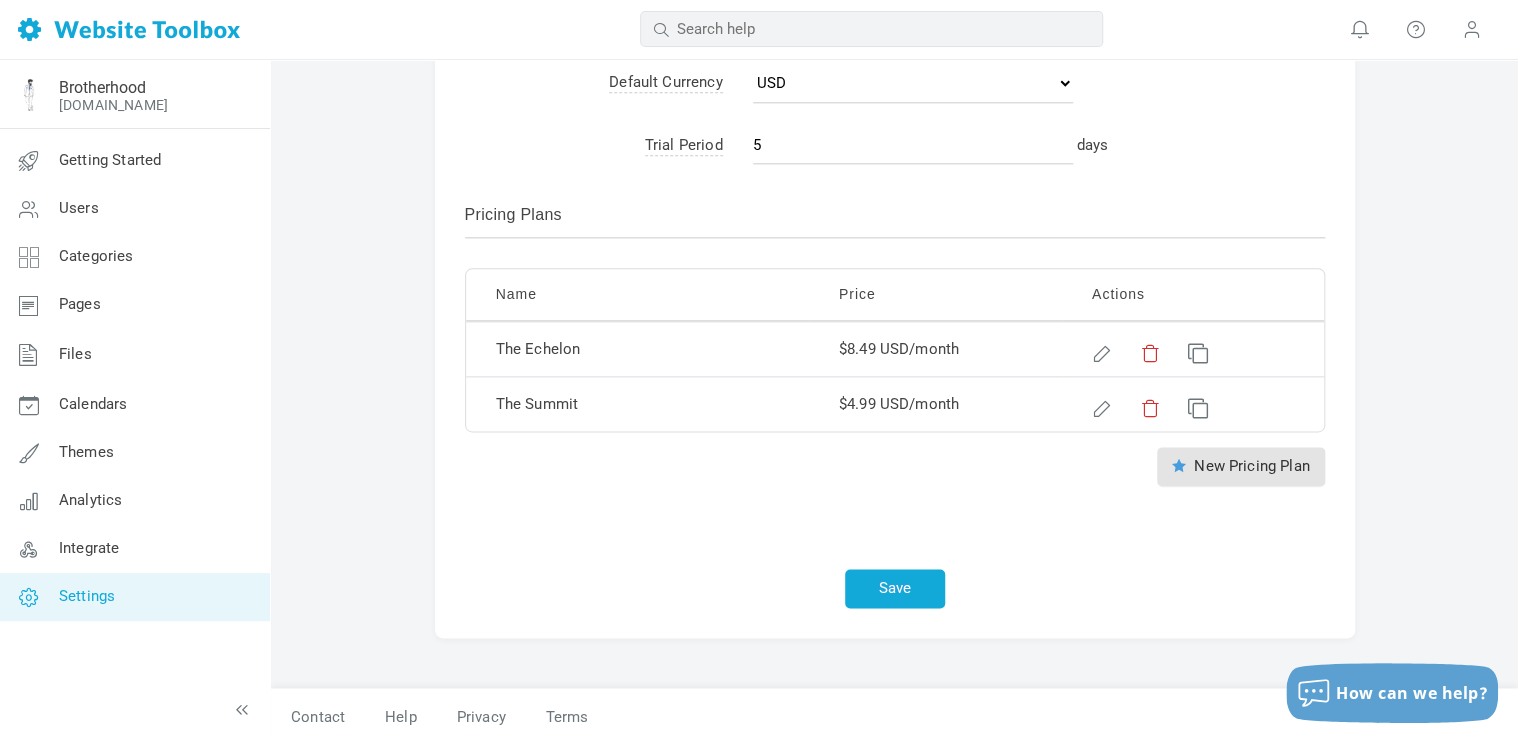 click on "The Echelon" at bounding box center [637, 348] 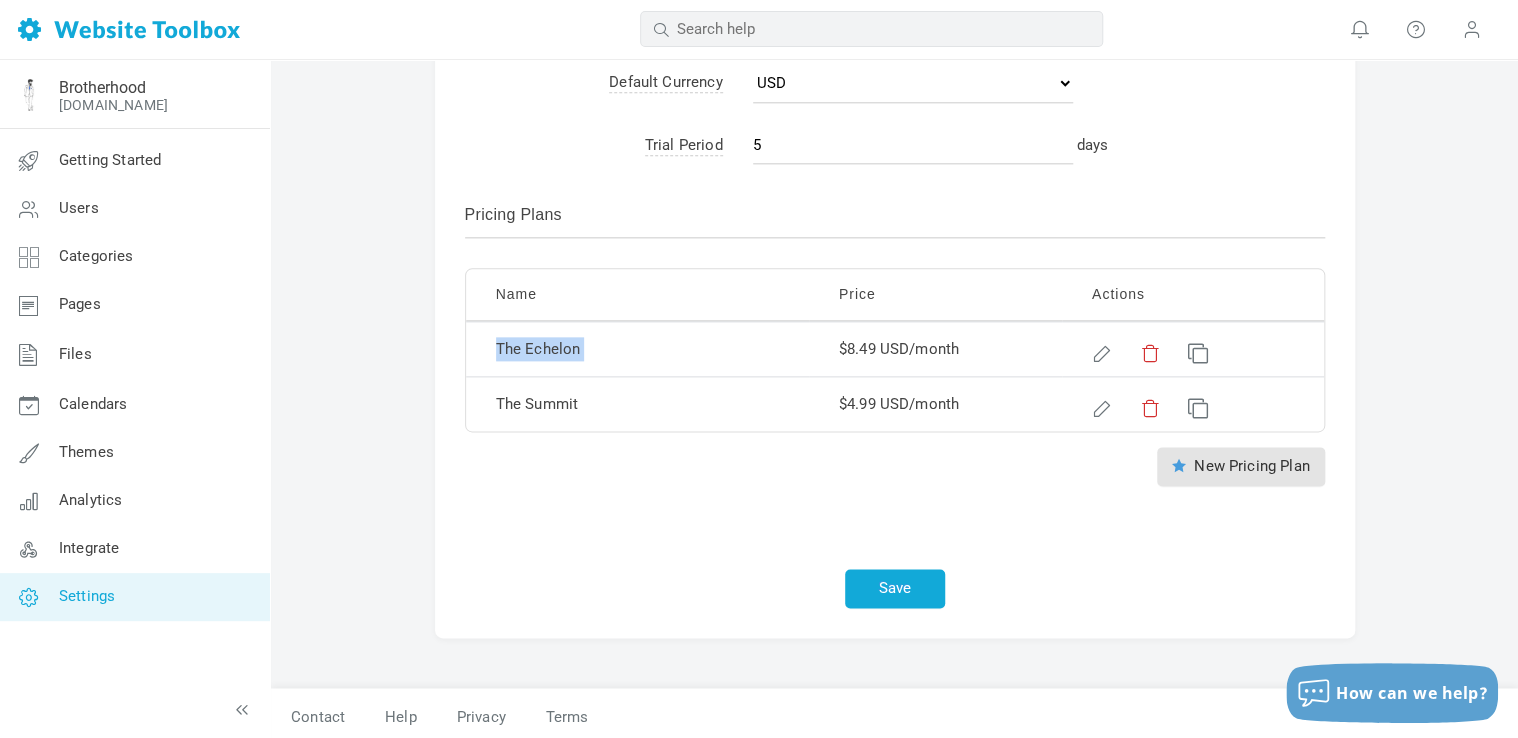 click on "The Echelon" at bounding box center (637, 348) 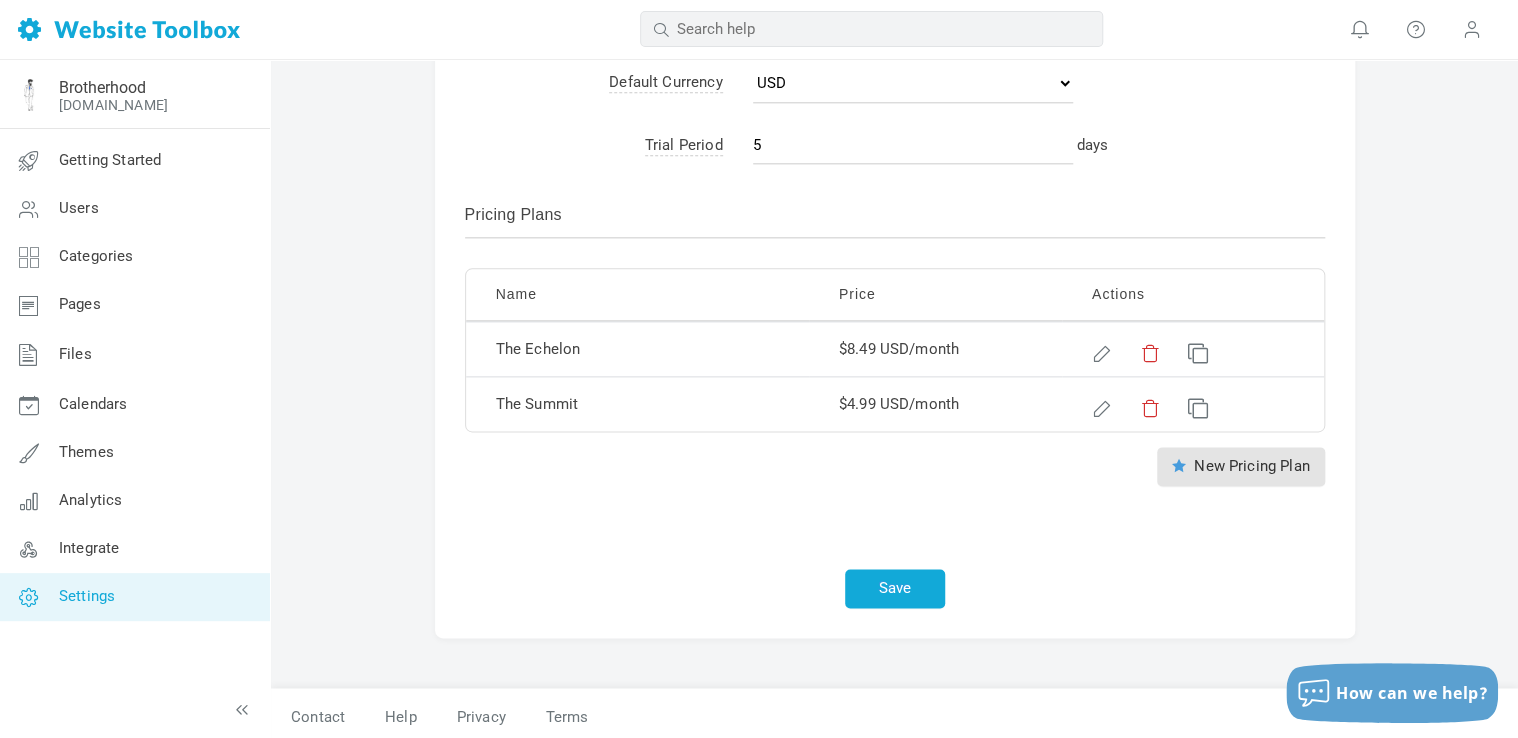 click on "The Summit" at bounding box center [637, 403] 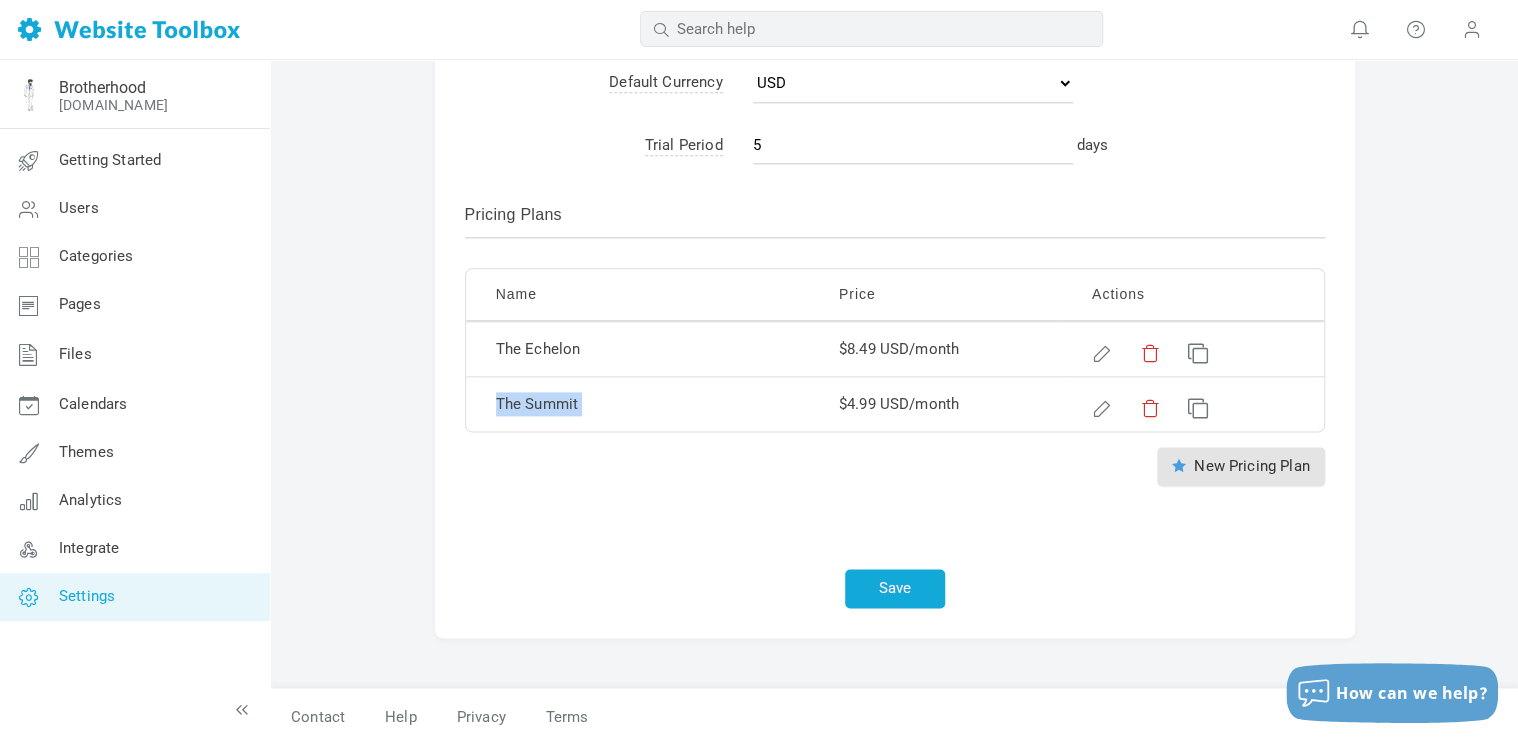 click on "The Summit" at bounding box center (637, 403) 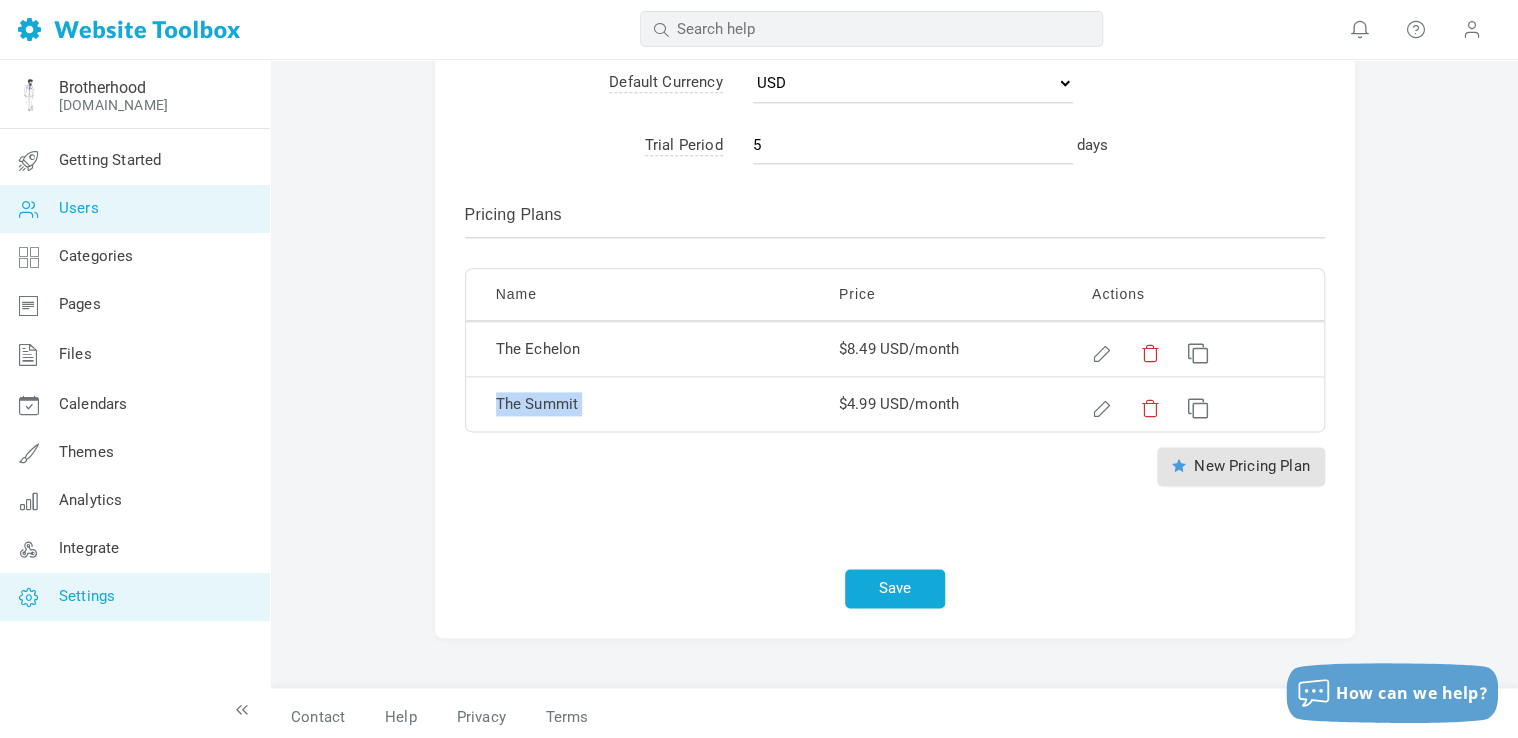 click on "Users" at bounding box center [134, 209] 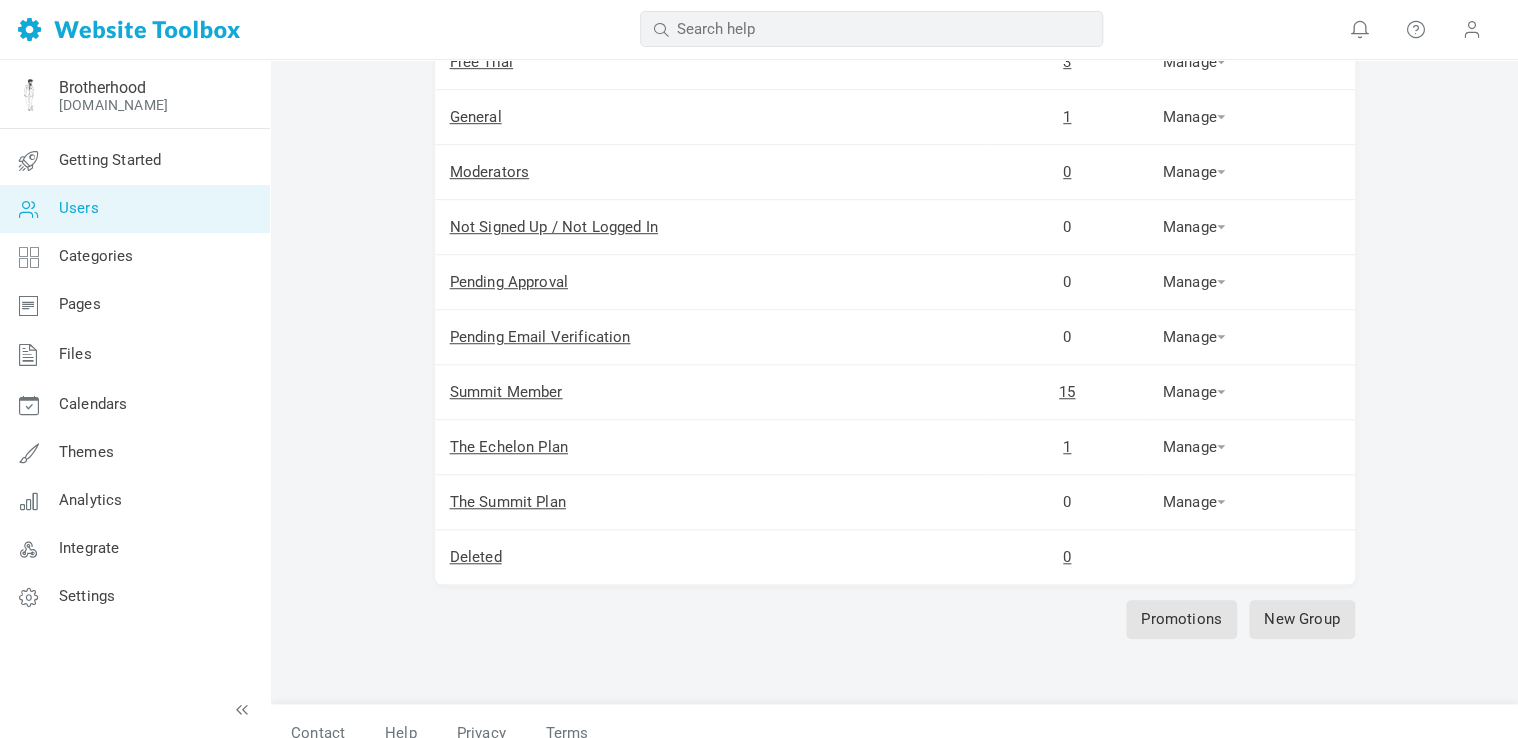 scroll, scrollTop: 577, scrollLeft: 0, axis: vertical 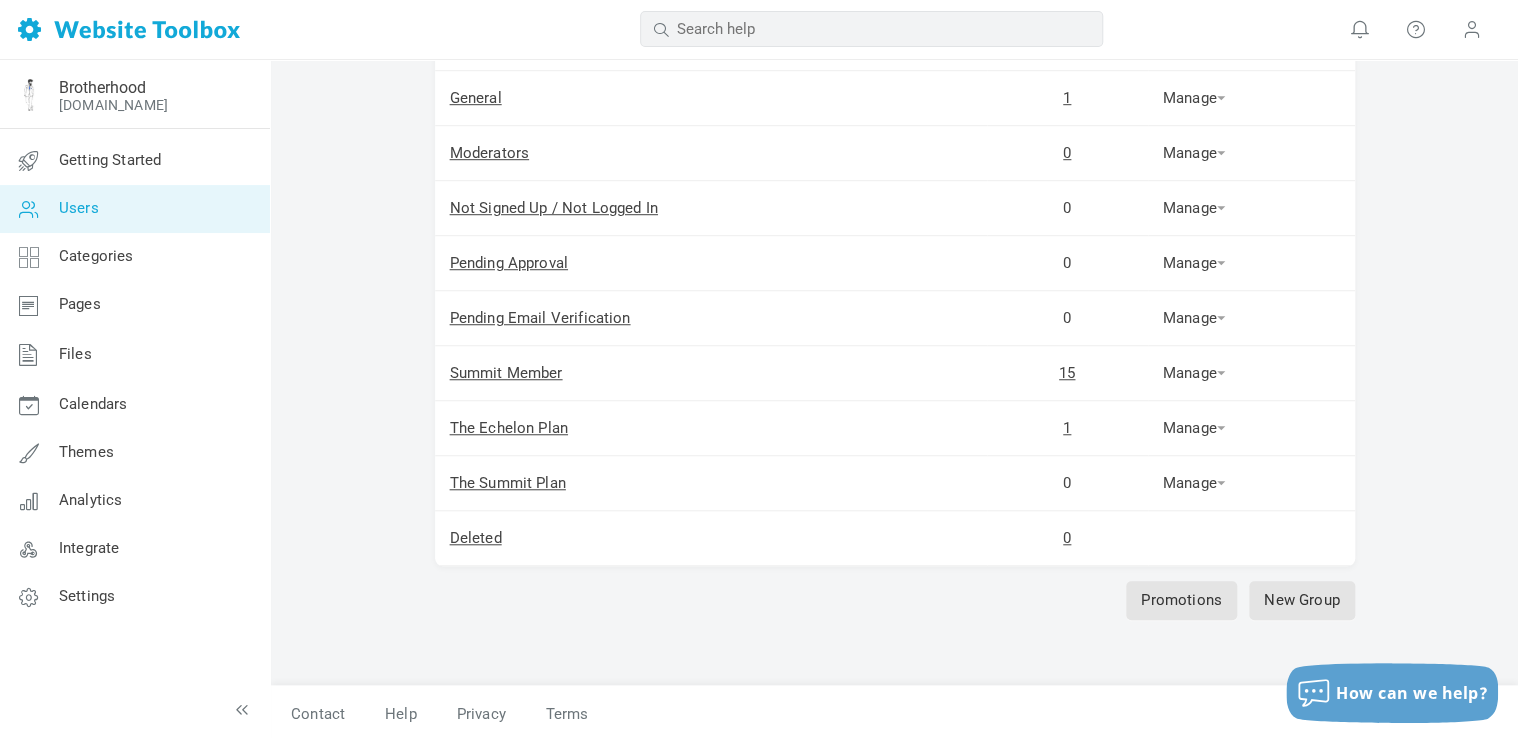 click on "The Echelon Plan" at bounding box center (711, 428) 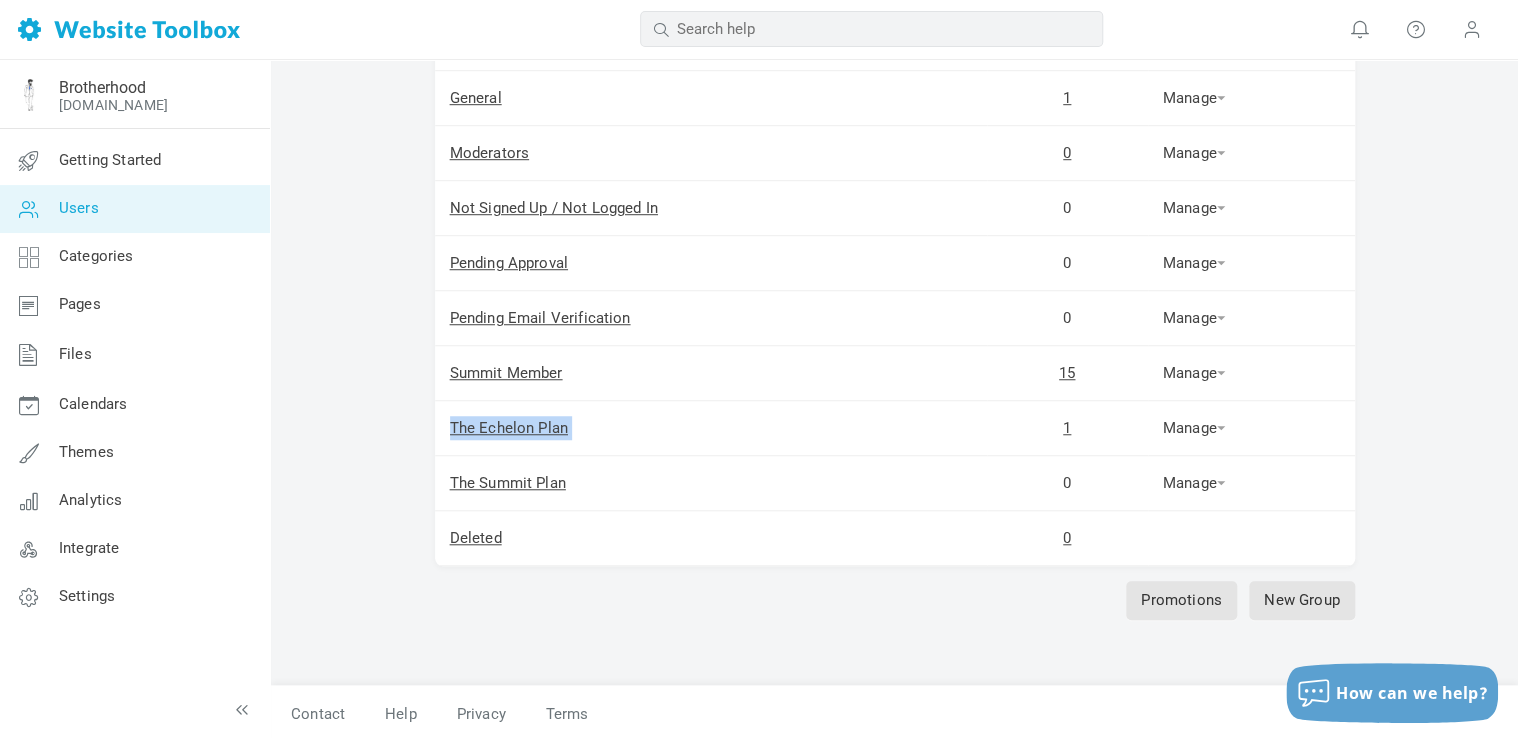 click on "The Echelon Plan" at bounding box center (711, 428) 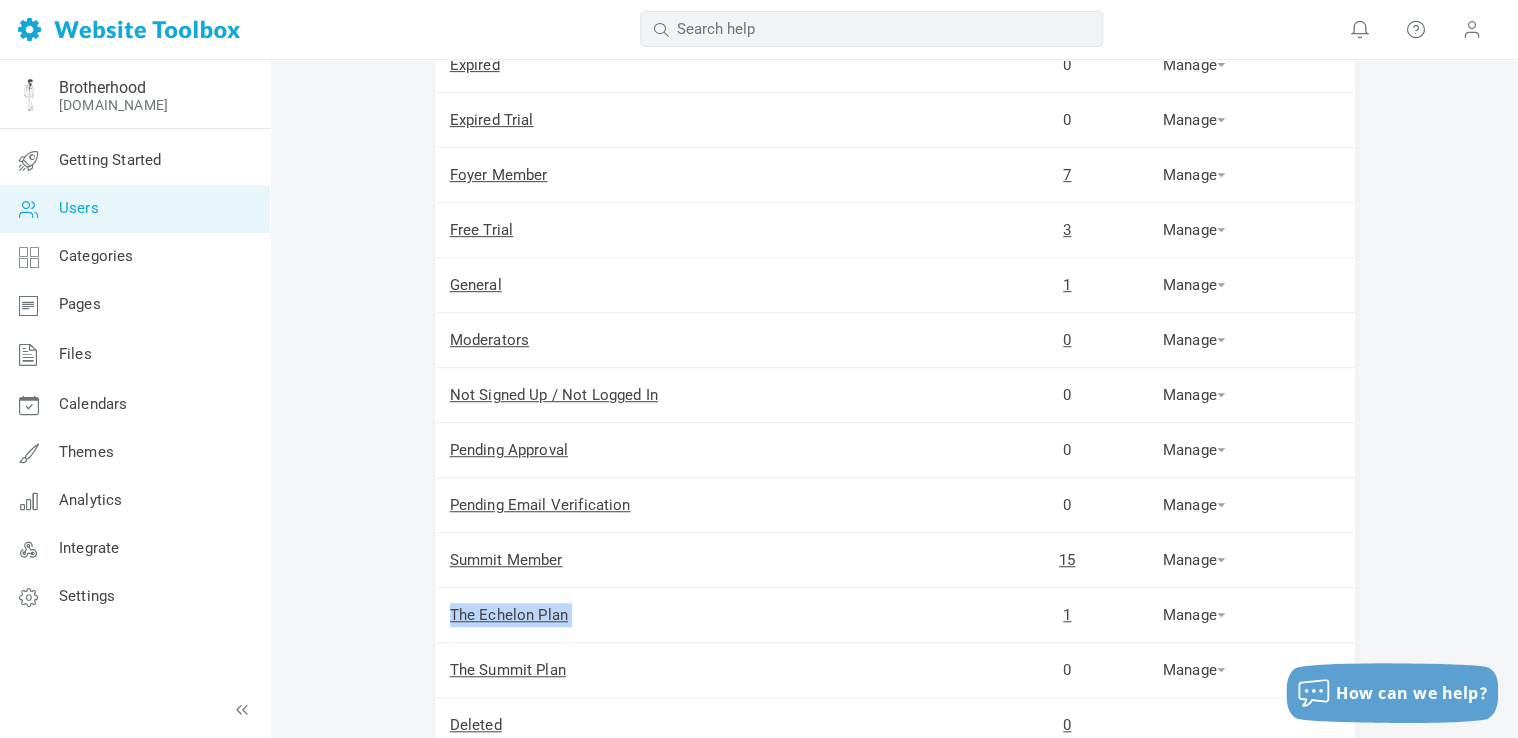 scroll, scrollTop: 392, scrollLeft: 0, axis: vertical 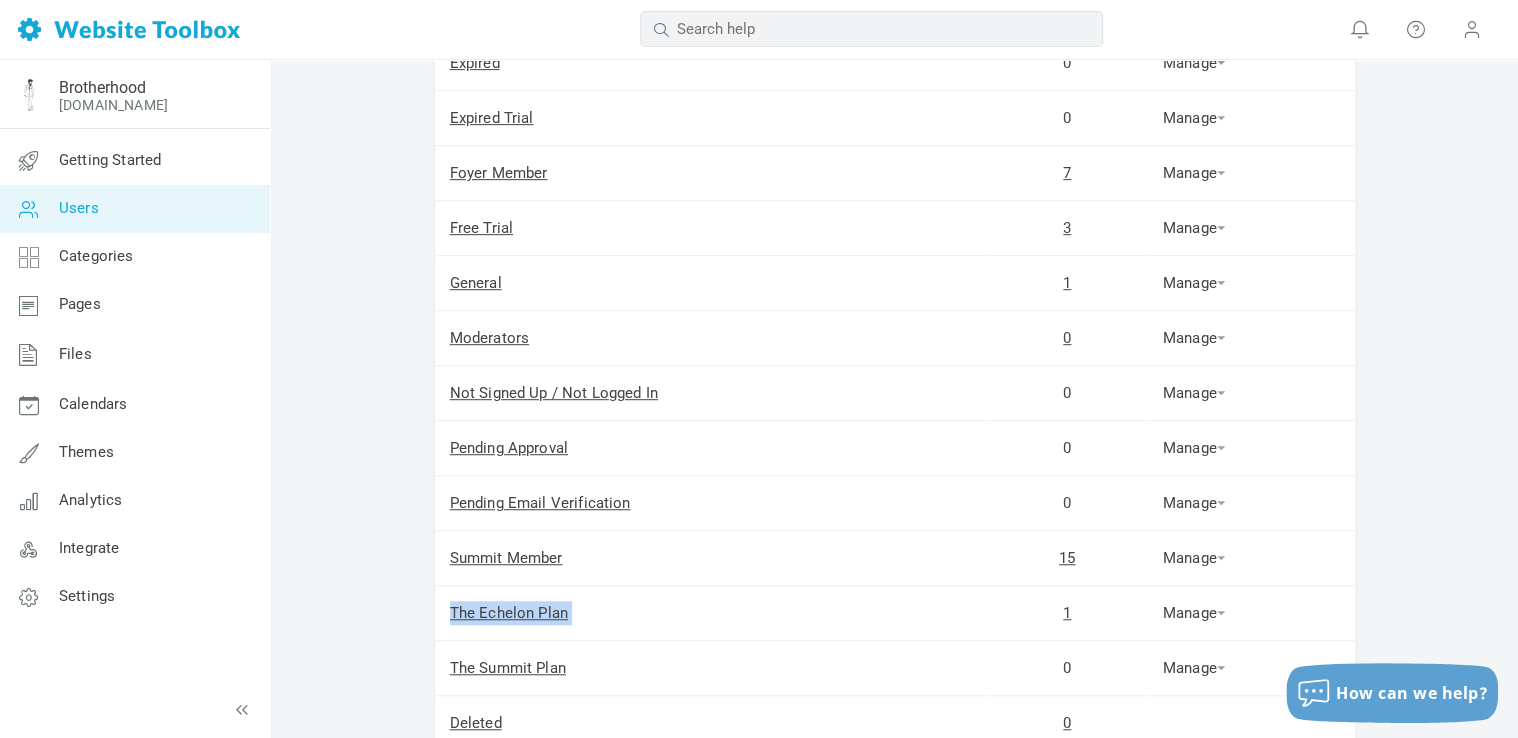 copy on "The Echelon Plan" 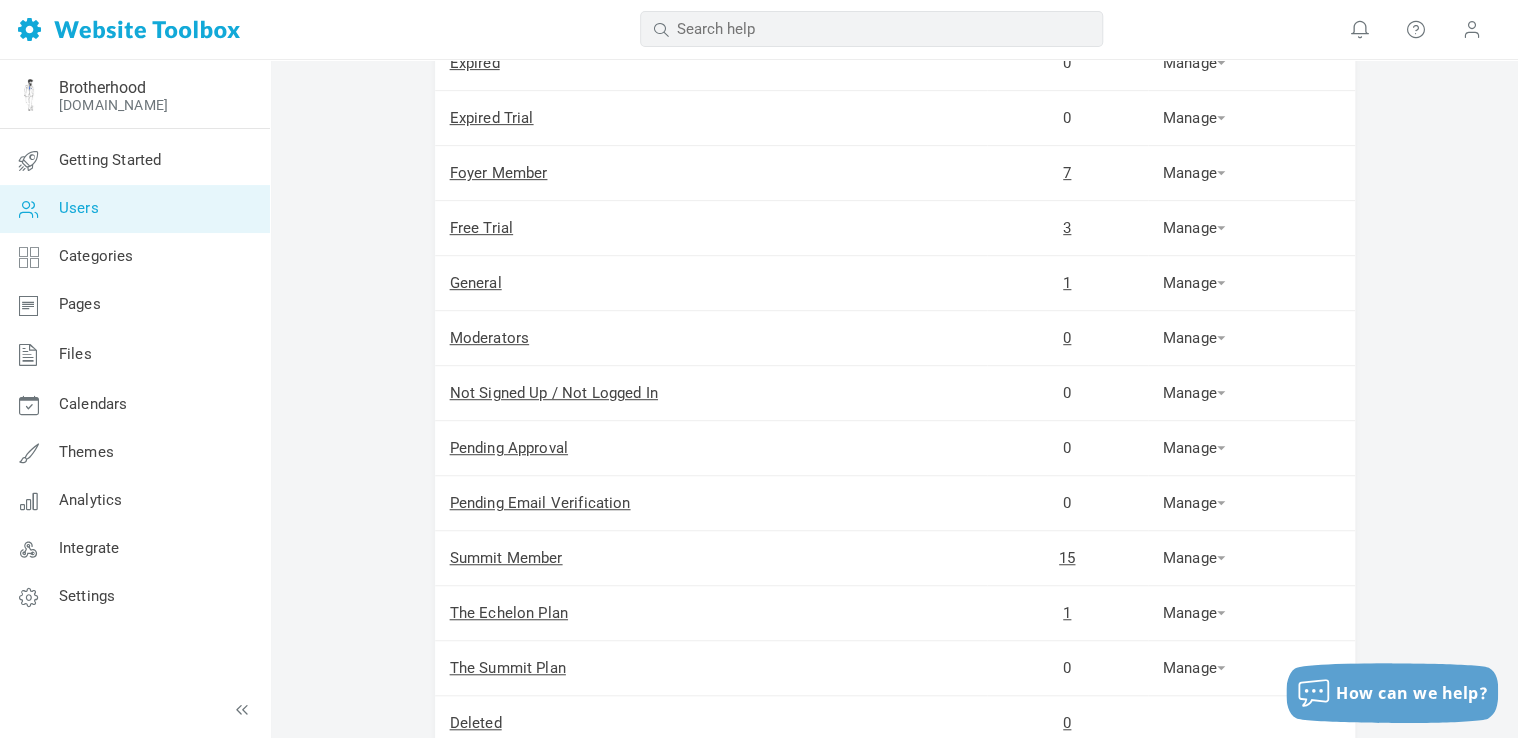 click on "The Summit Plan" at bounding box center (711, 668) 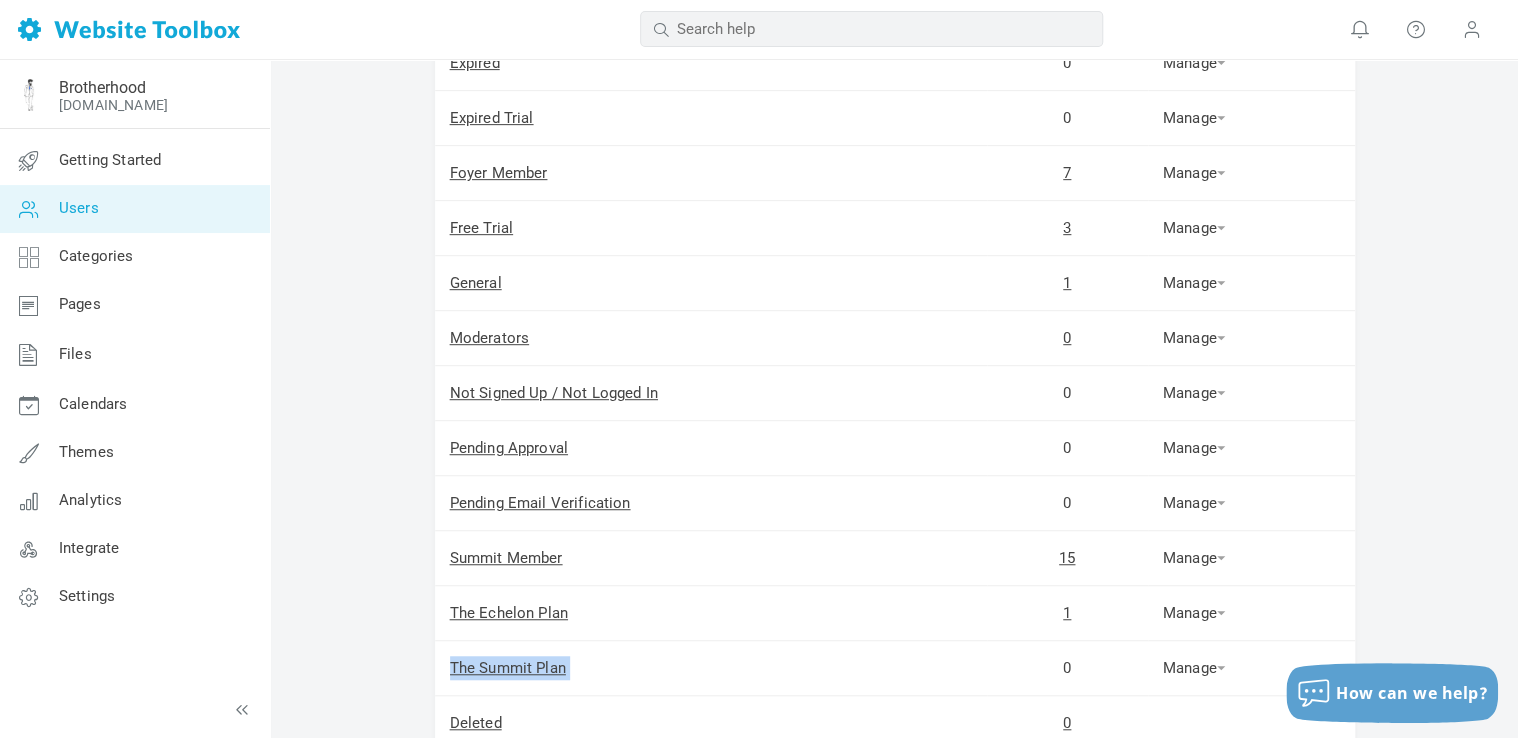 click on "The Summit Plan" at bounding box center (711, 668) 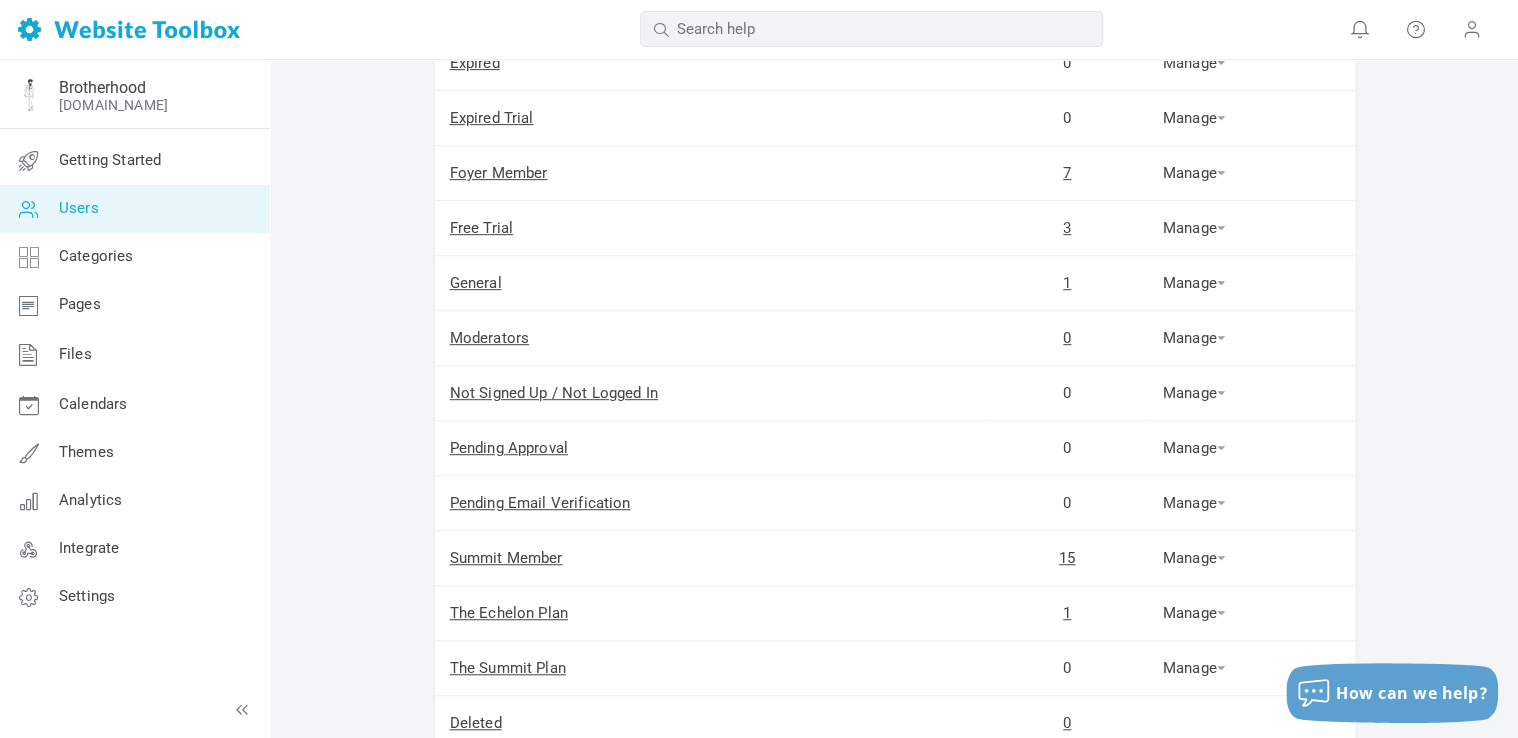click on "Summit Member" at bounding box center (711, 558) 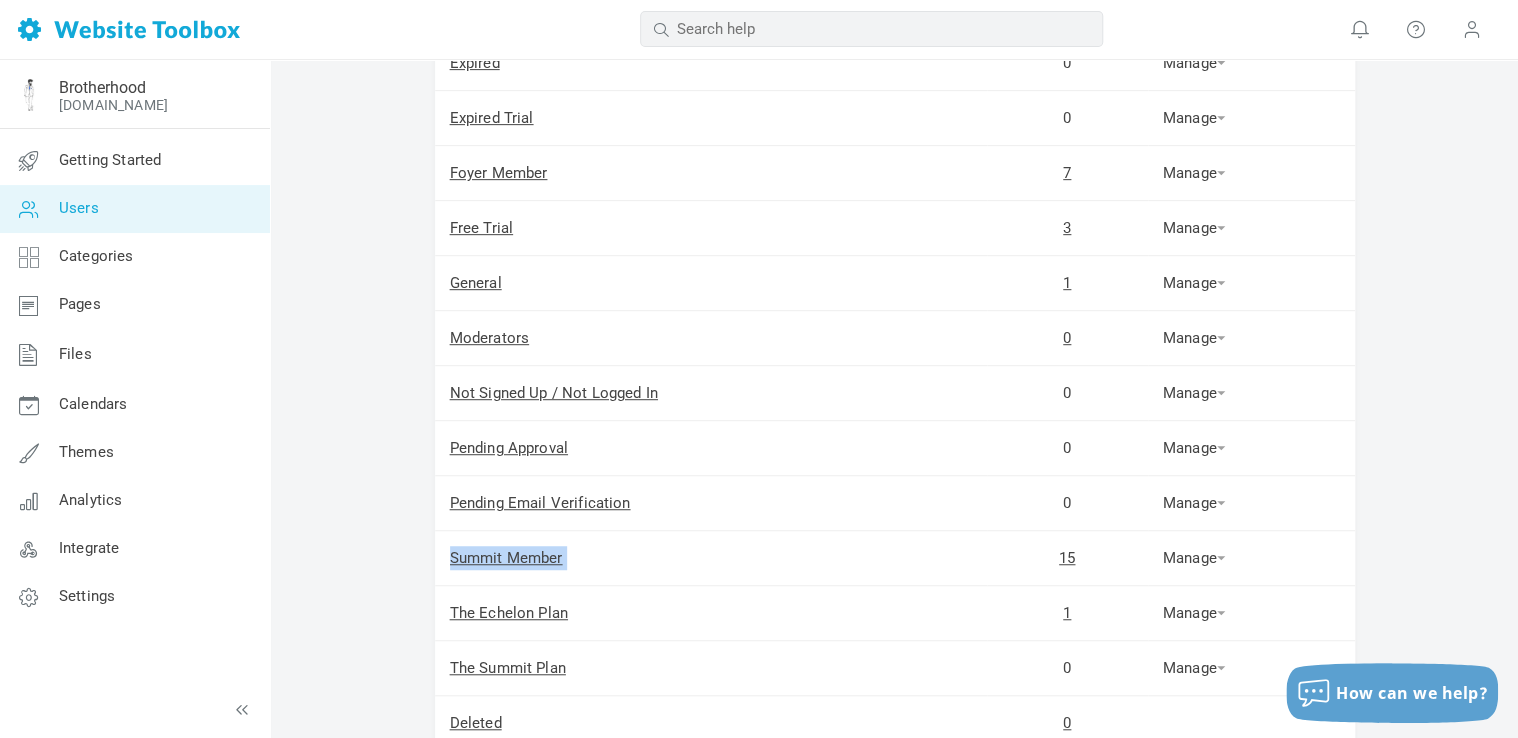 click on "Summit Member" at bounding box center [711, 558] 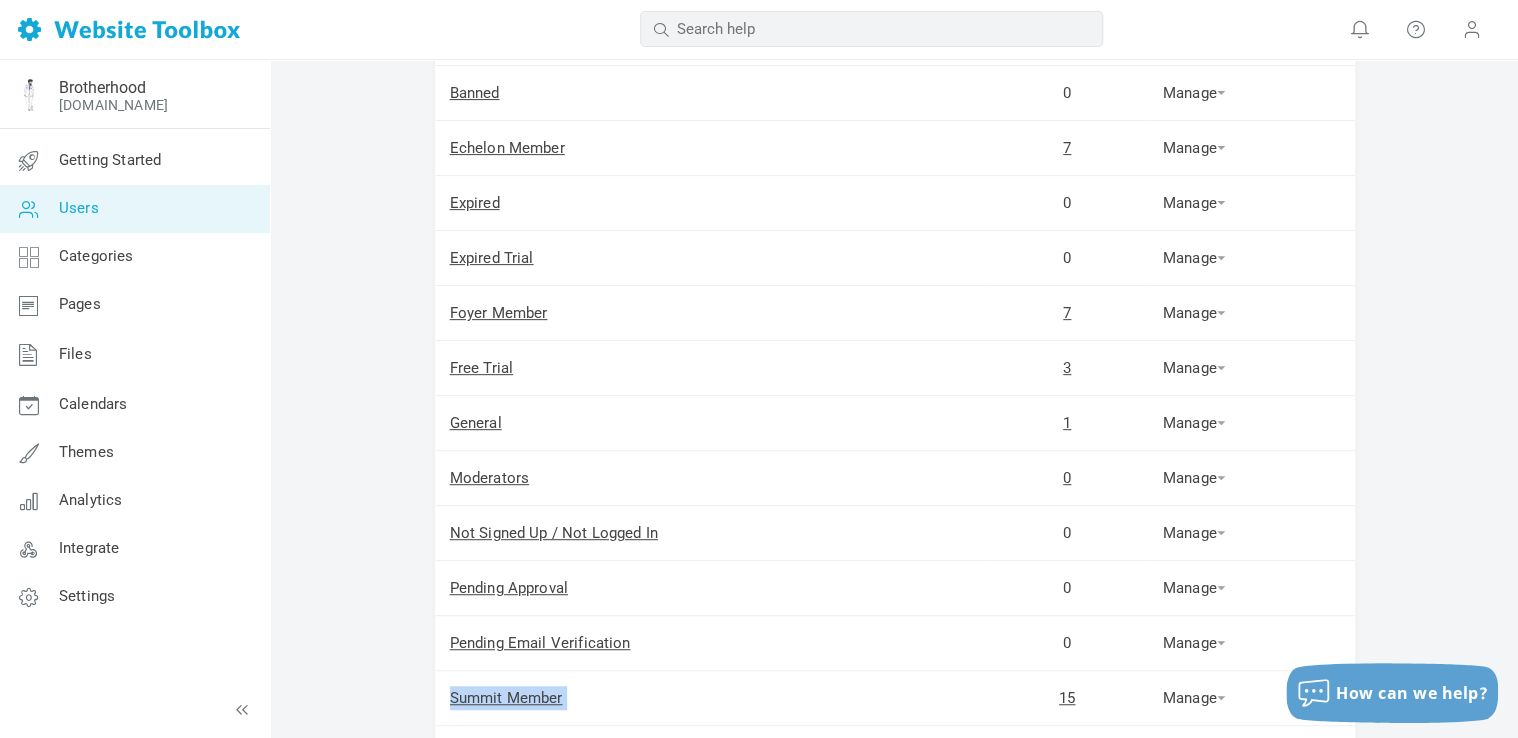 scroll, scrollTop: 249, scrollLeft: 0, axis: vertical 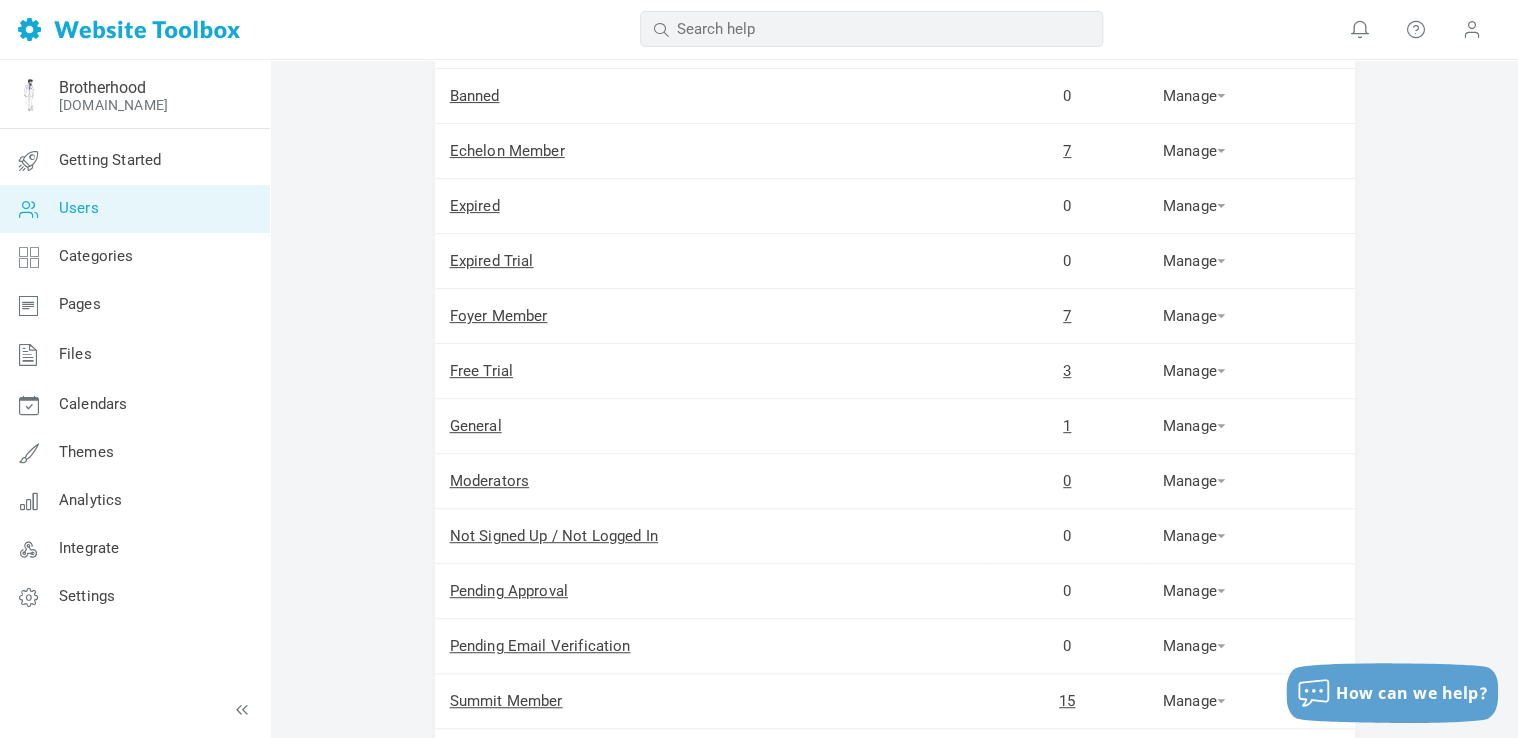 click on "Echelon Member" at bounding box center [711, 151] 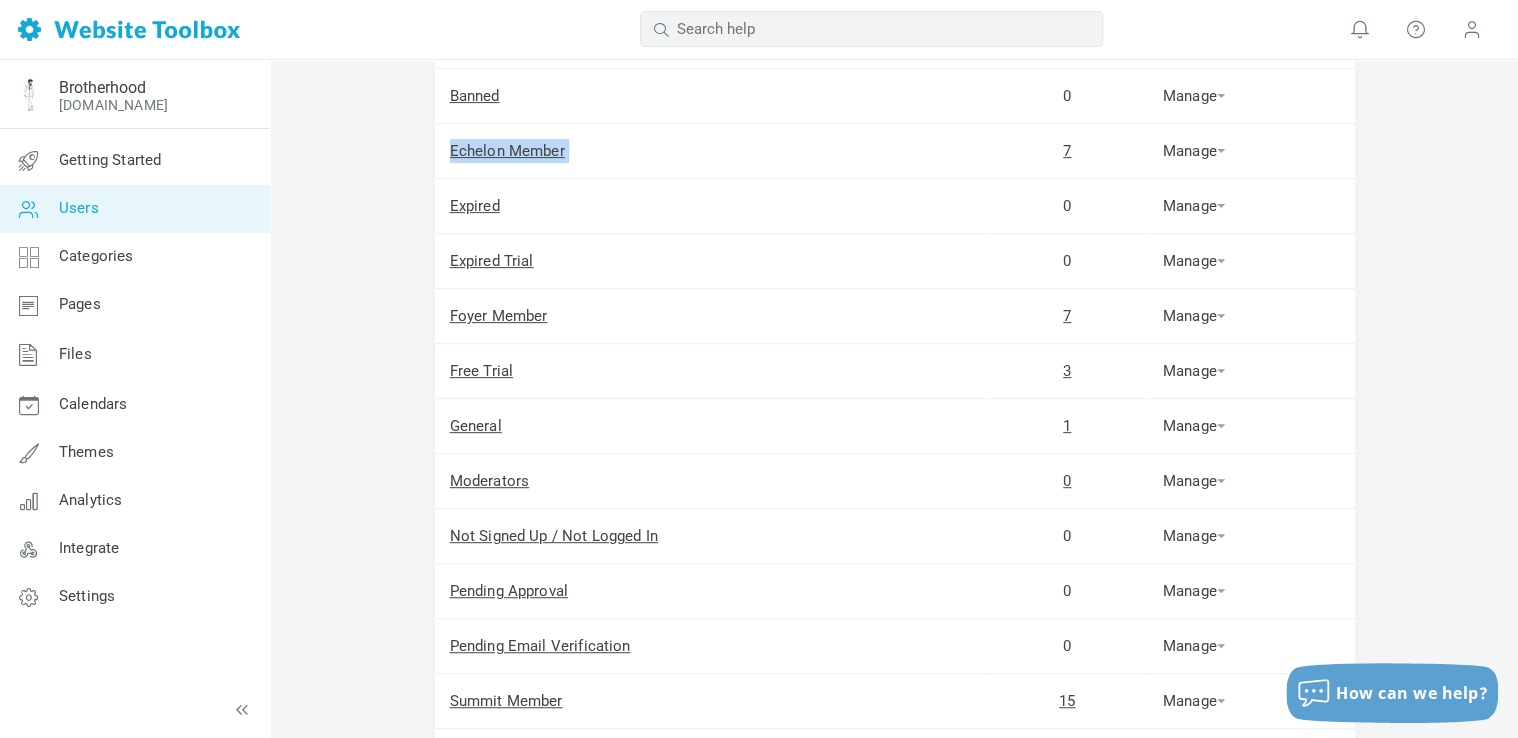 click on "Echelon Member" at bounding box center (711, 151) 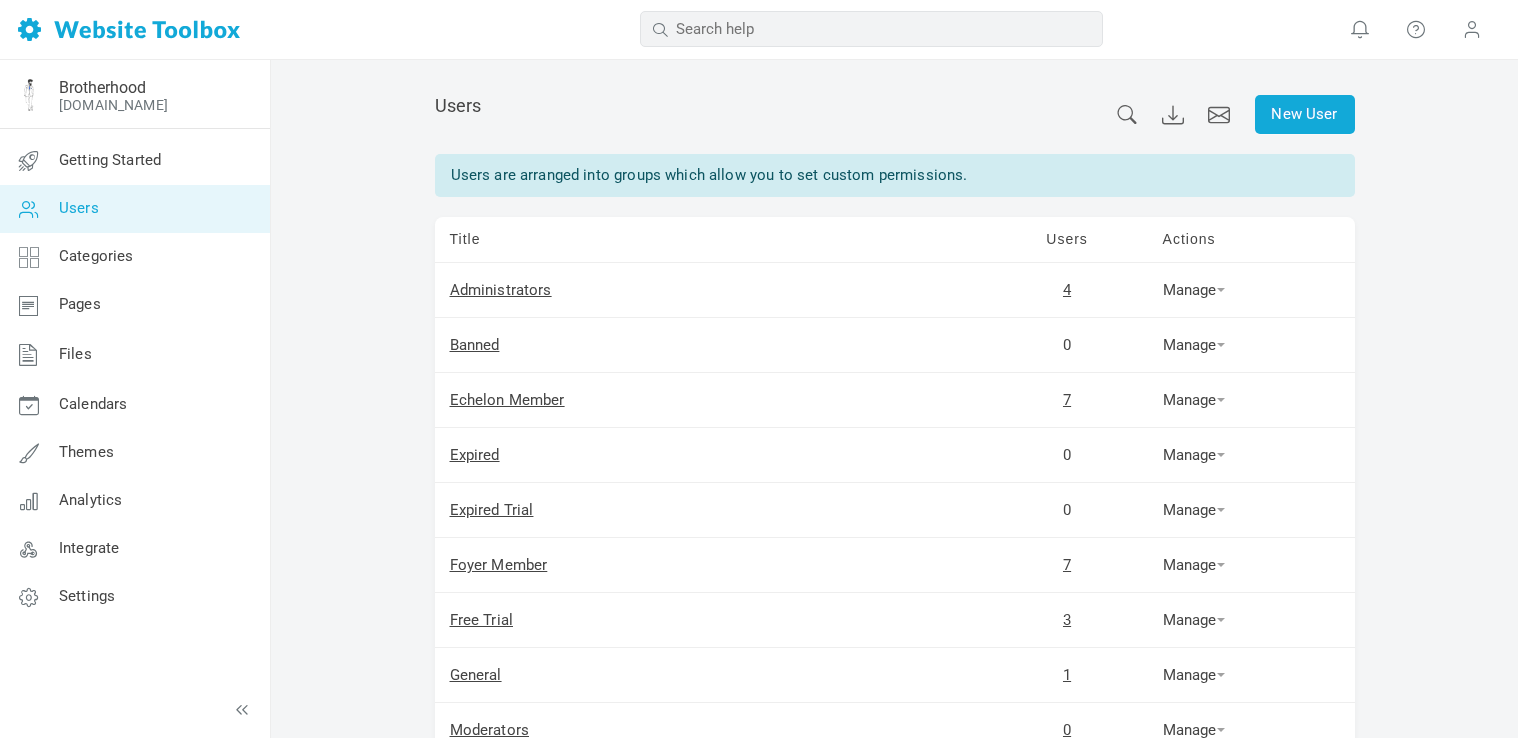 scroll, scrollTop: 249, scrollLeft: 0, axis: vertical 